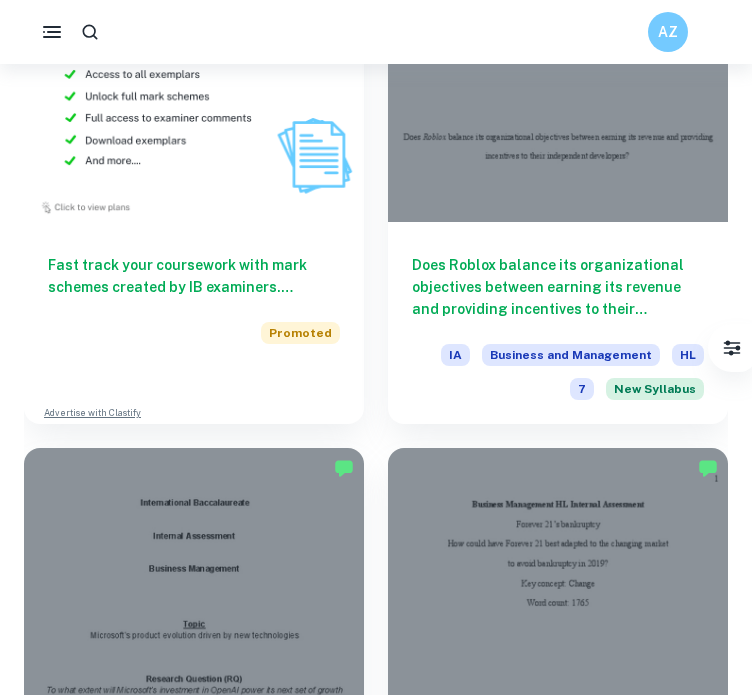scroll, scrollTop: 5955, scrollLeft: 0, axis: vertical 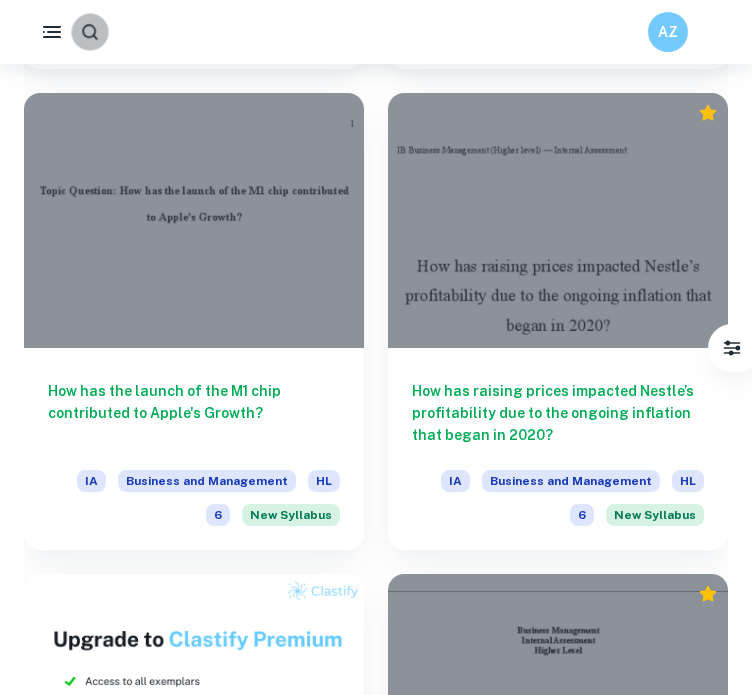 click 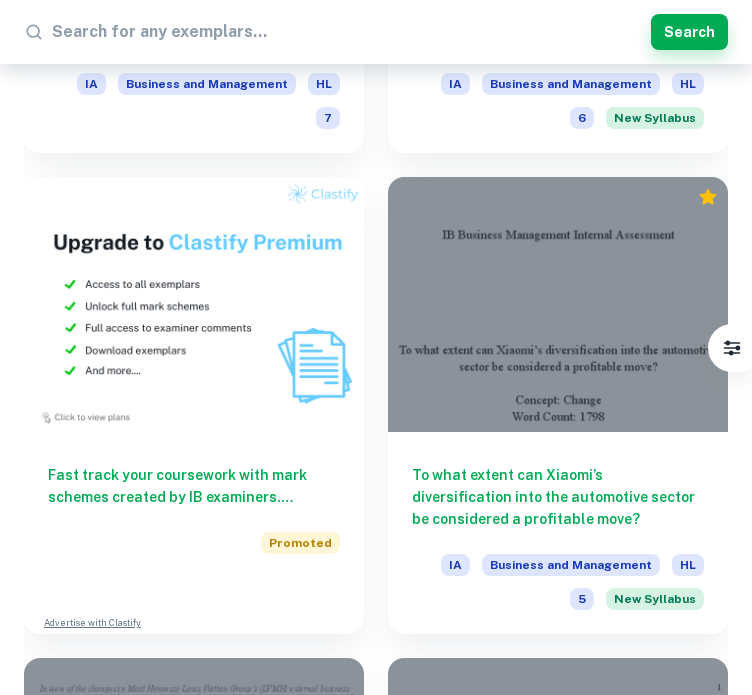 scroll, scrollTop: 39439, scrollLeft: 0, axis: vertical 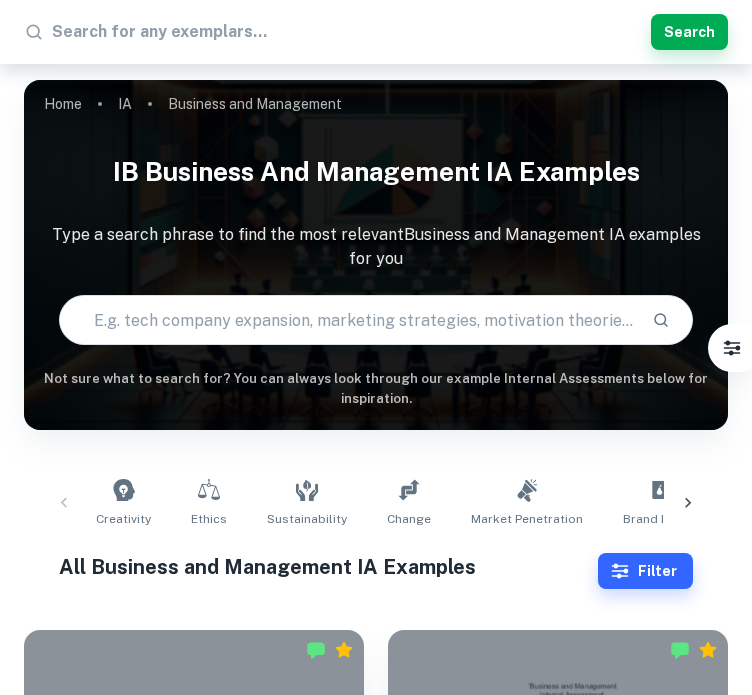 click at bounding box center (348, 320) 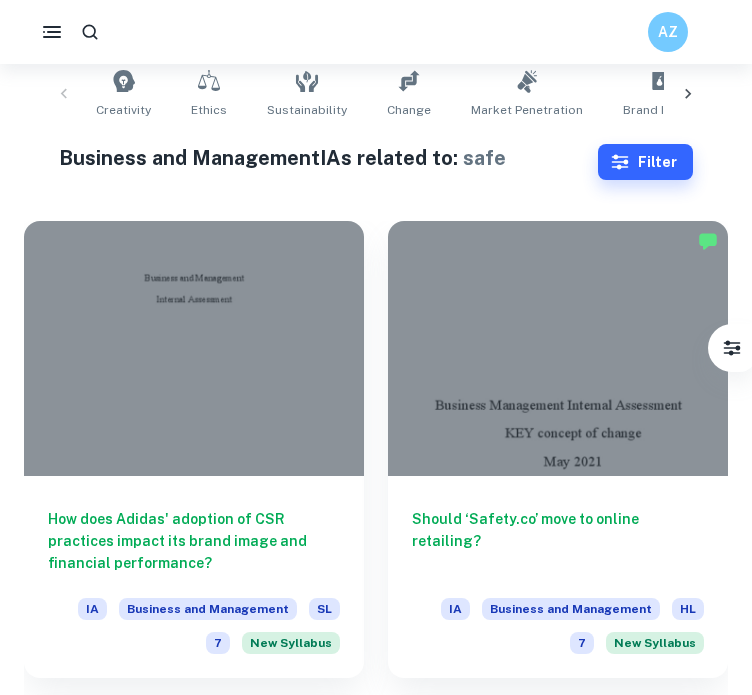 scroll, scrollTop: 79, scrollLeft: 0, axis: vertical 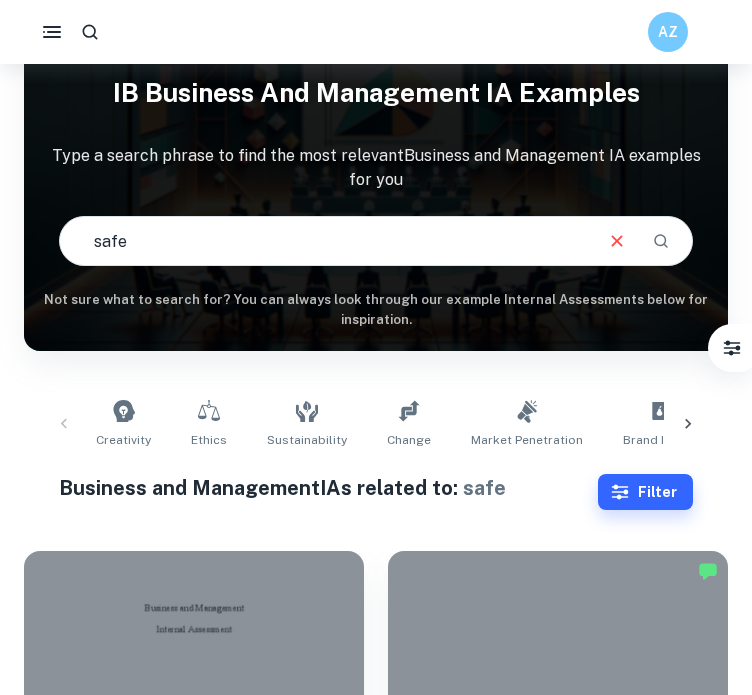 click on "safe" at bounding box center (325, 241) 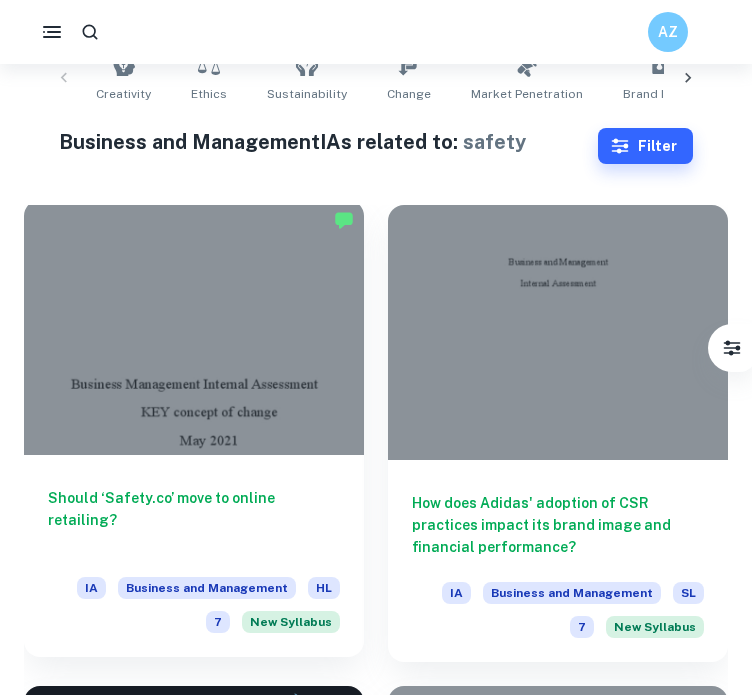 scroll, scrollTop: 0, scrollLeft: 0, axis: both 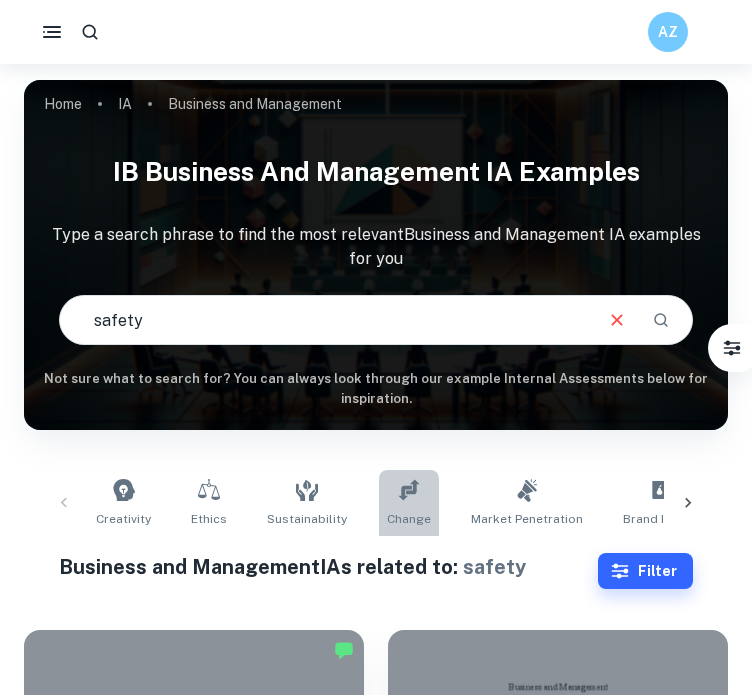 click on "Change" at bounding box center [409, 519] 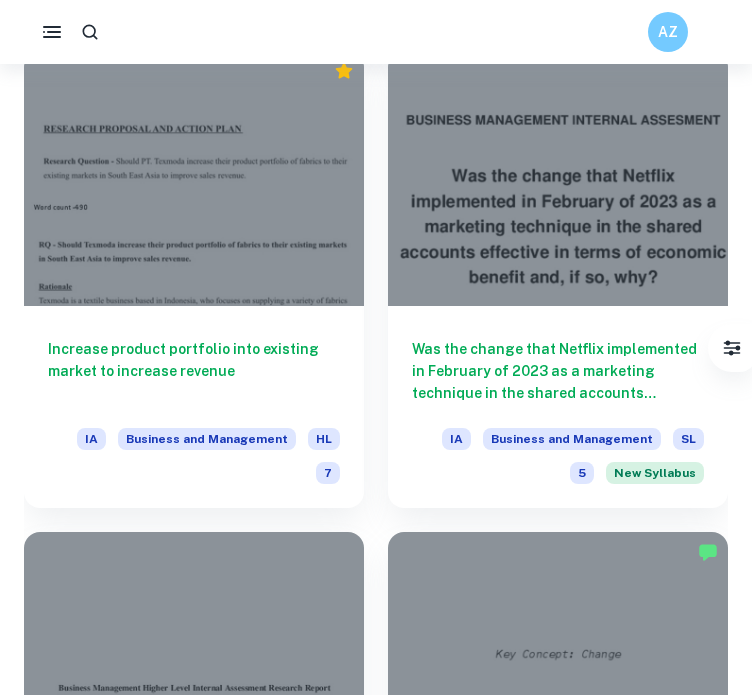 scroll, scrollTop: 2983, scrollLeft: 0, axis: vertical 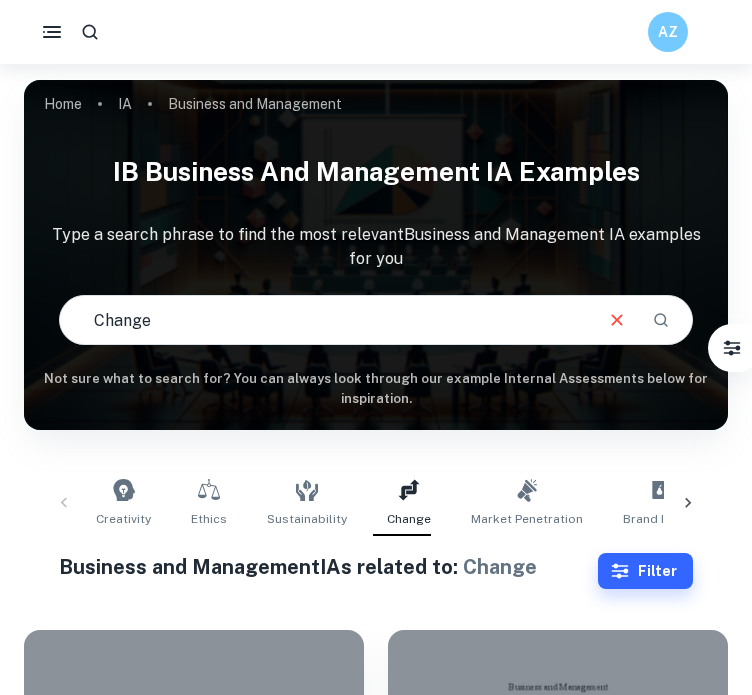 click on "IB Business and Management IA examples" at bounding box center (376, 171) 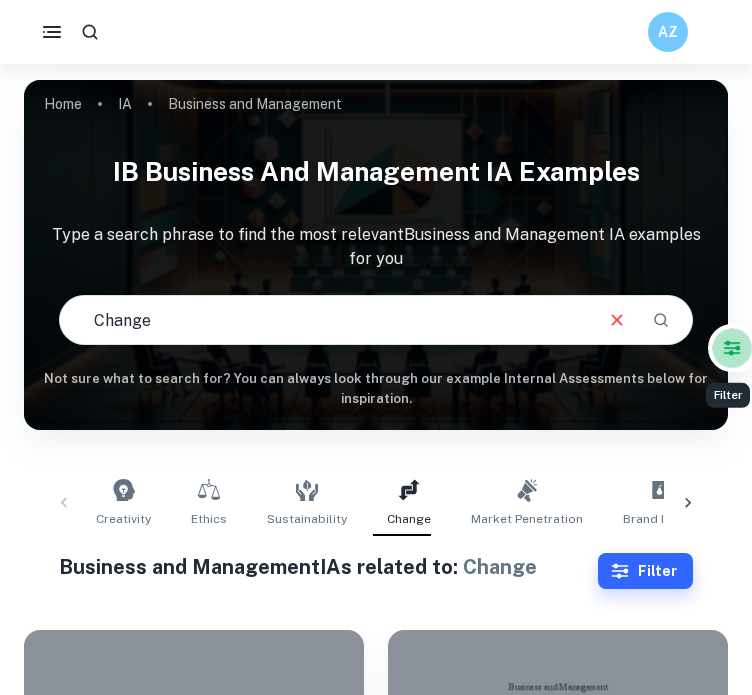 click at bounding box center [732, 348] 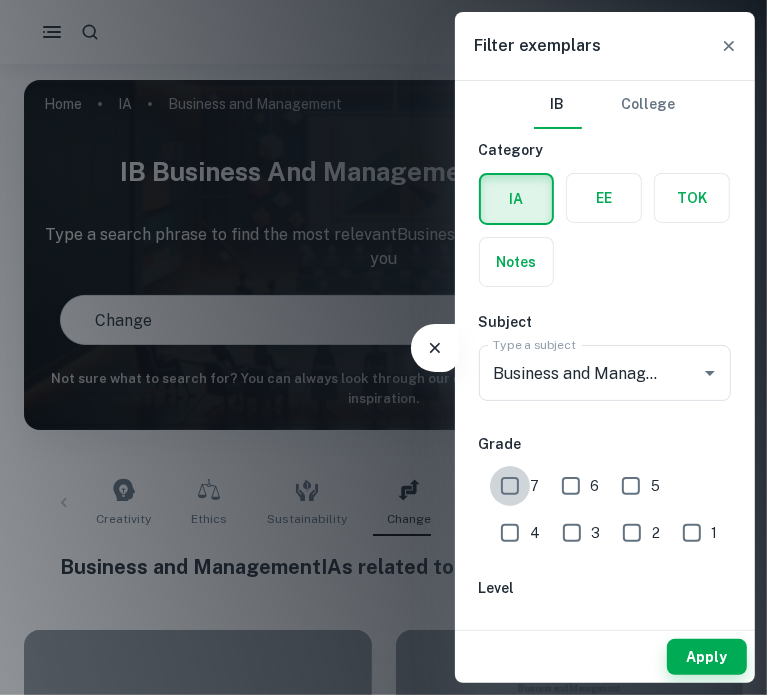 click on "7" at bounding box center [510, 486] 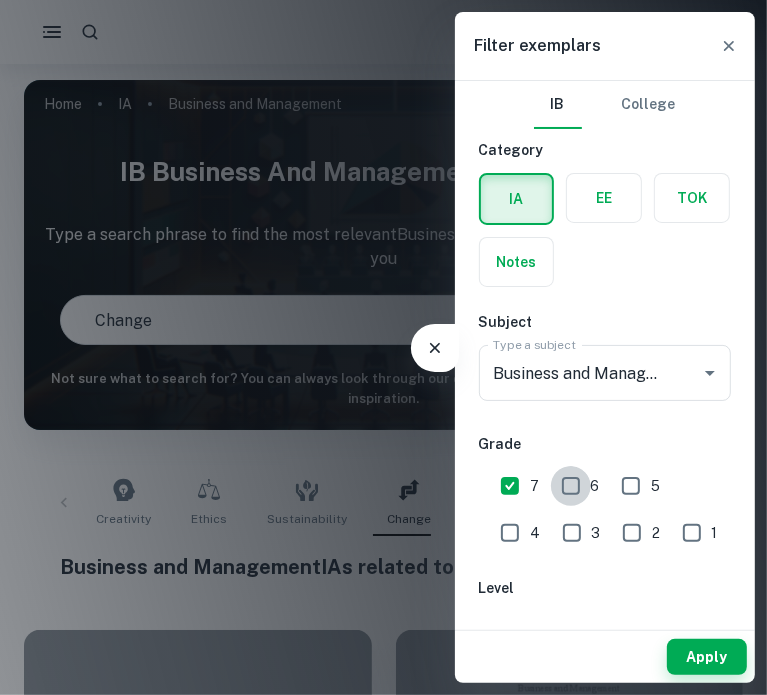 click on "6" at bounding box center (571, 486) 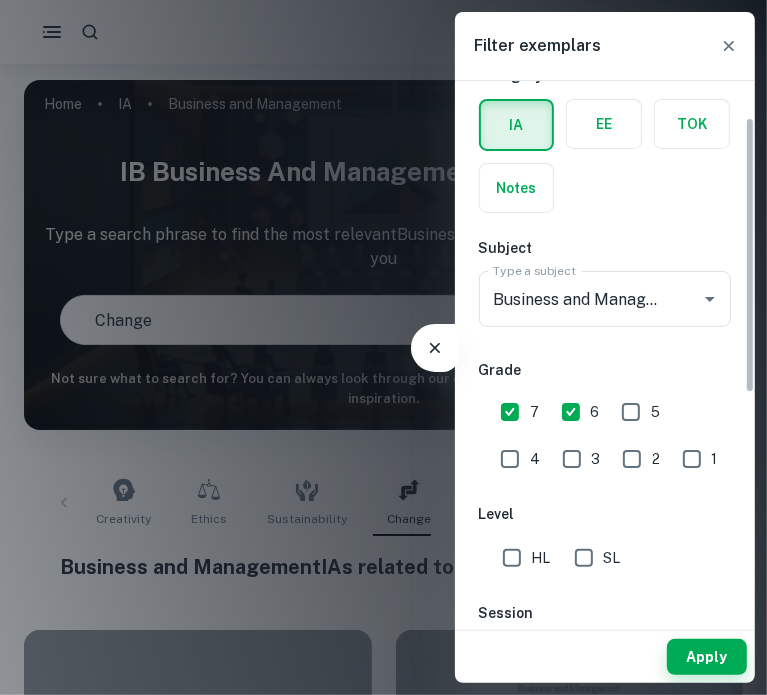 scroll, scrollTop: 76, scrollLeft: 0, axis: vertical 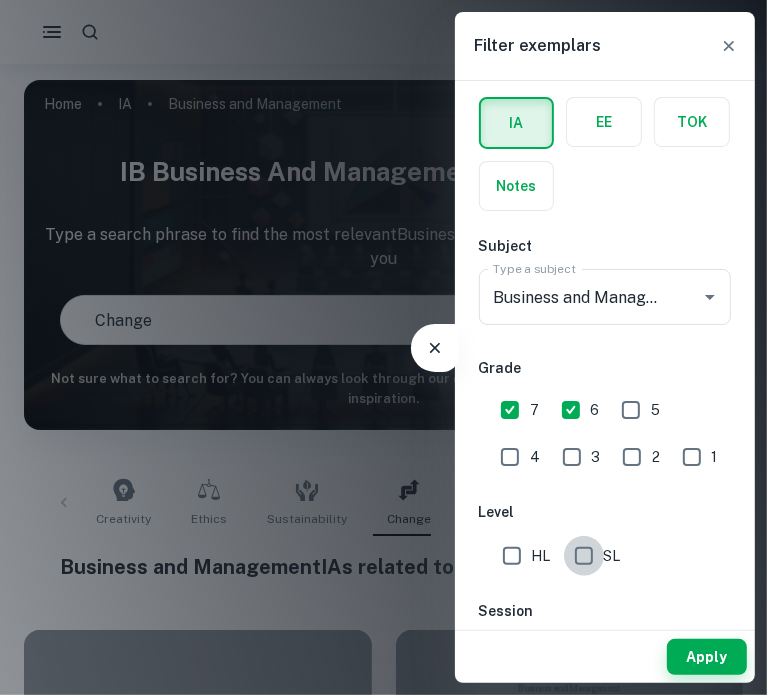 click on "SL" at bounding box center [584, 556] 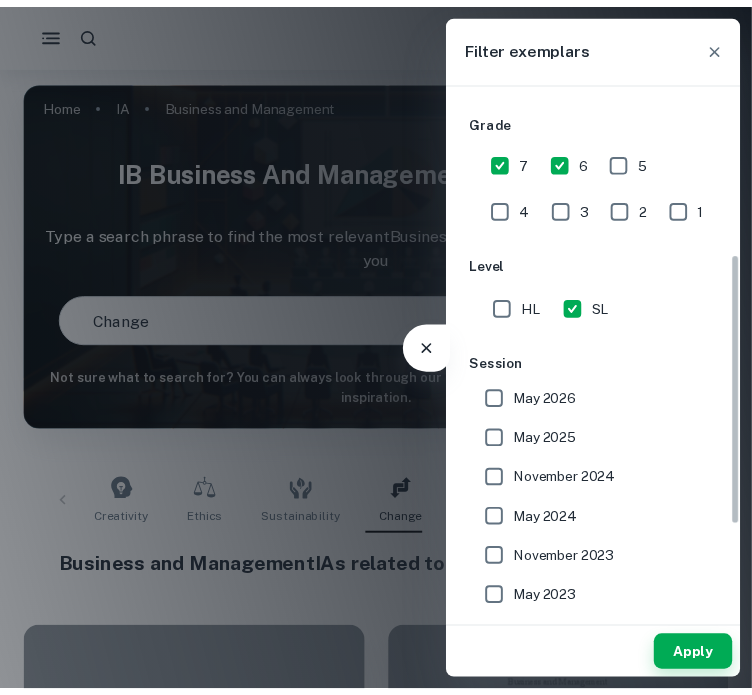 scroll, scrollTop: 340, scrollLeft: 0, axis: vertical 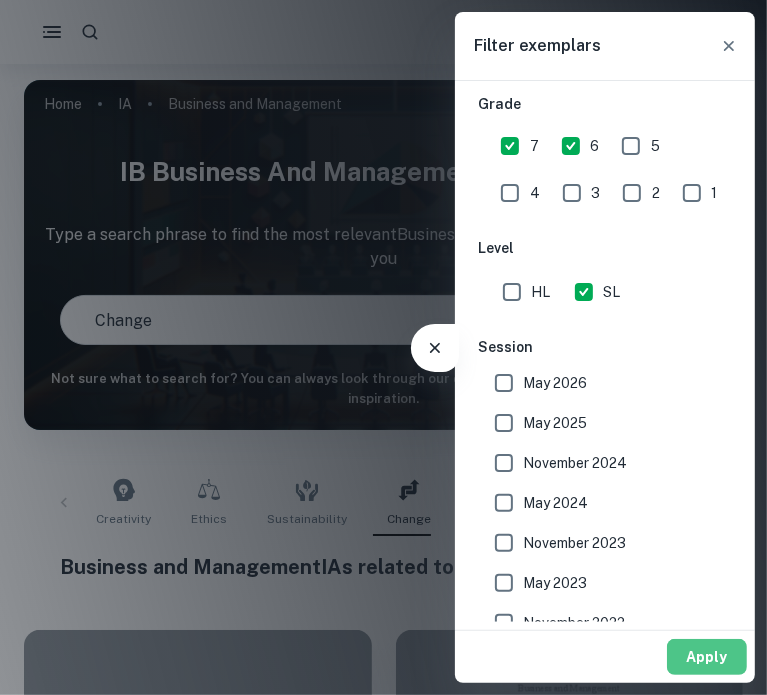click on "Apply" at bounding box center [707, 657] 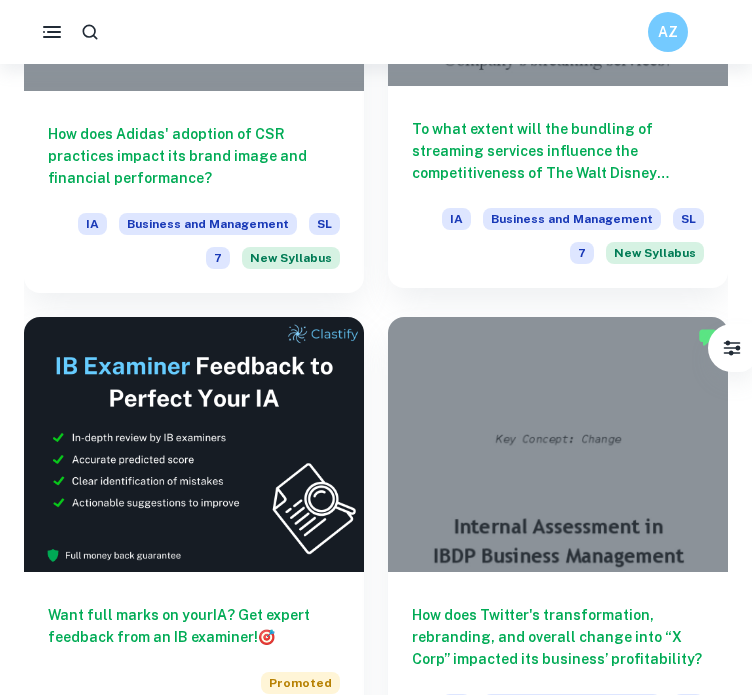 scroll, scrollTop: 787, scrollLeft: 0, axis: vertical 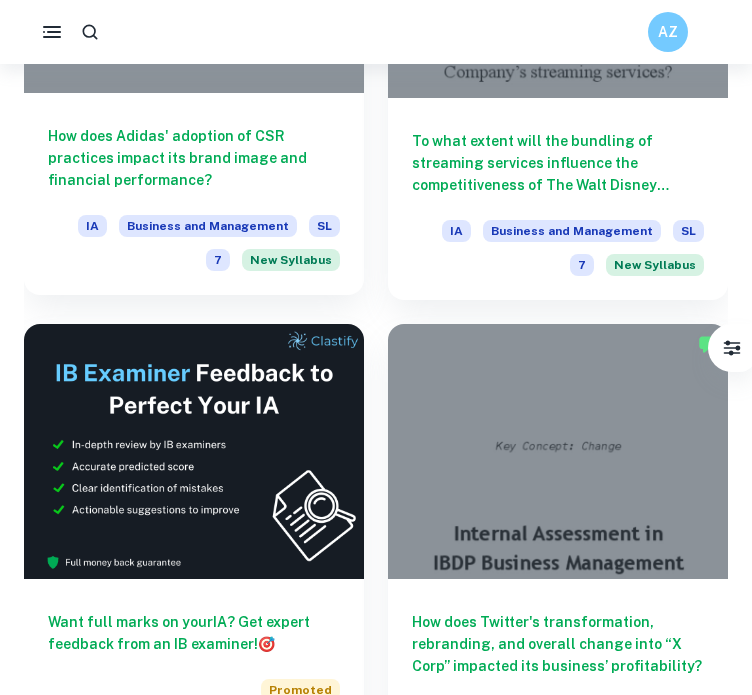 click on "How does Adidas' adoption of CSR practices impact its brand image and financial performance?" at bounding box center [194, 158] 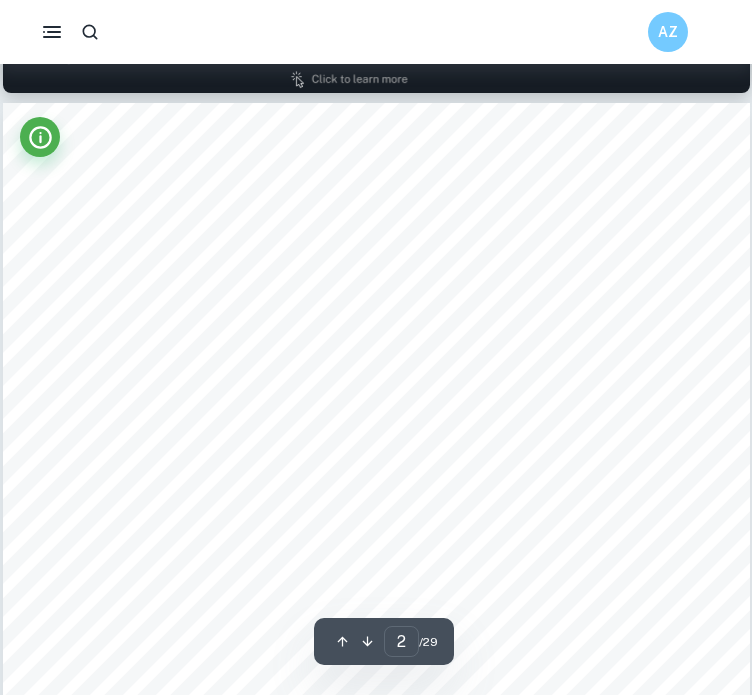 scroll, scrollTop: 1170, scrollLeft: 0, axis: vertical 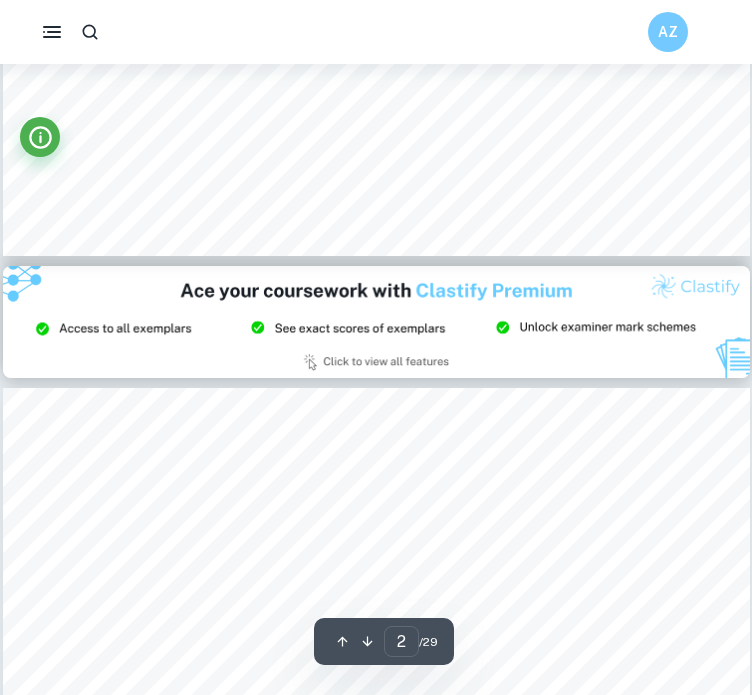 type on "3" 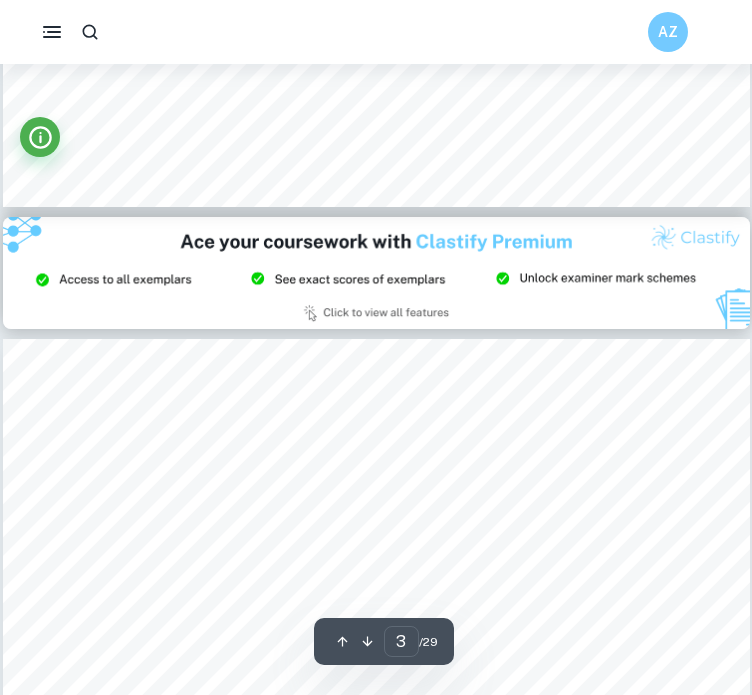 scroll, scrollTop: 2126, scrollLeft: 0, axis: vertical 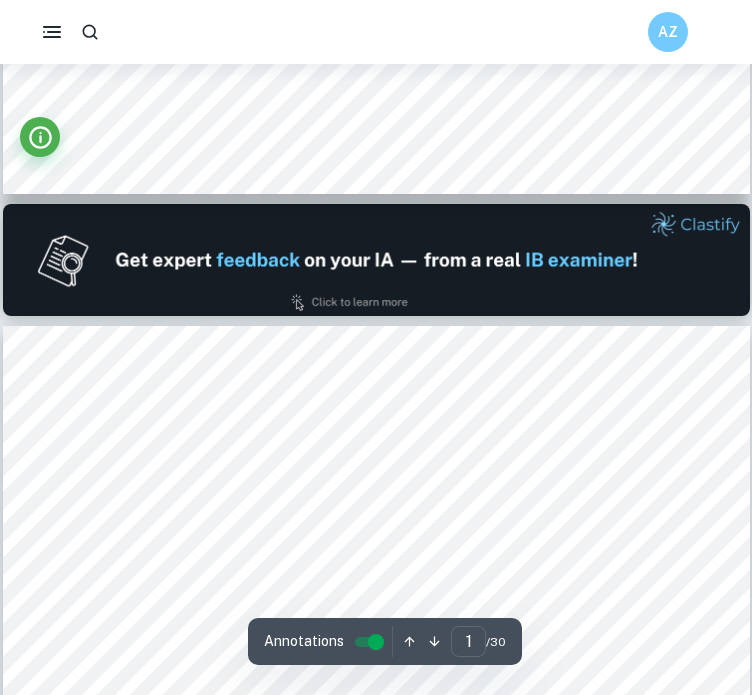 type on "2" 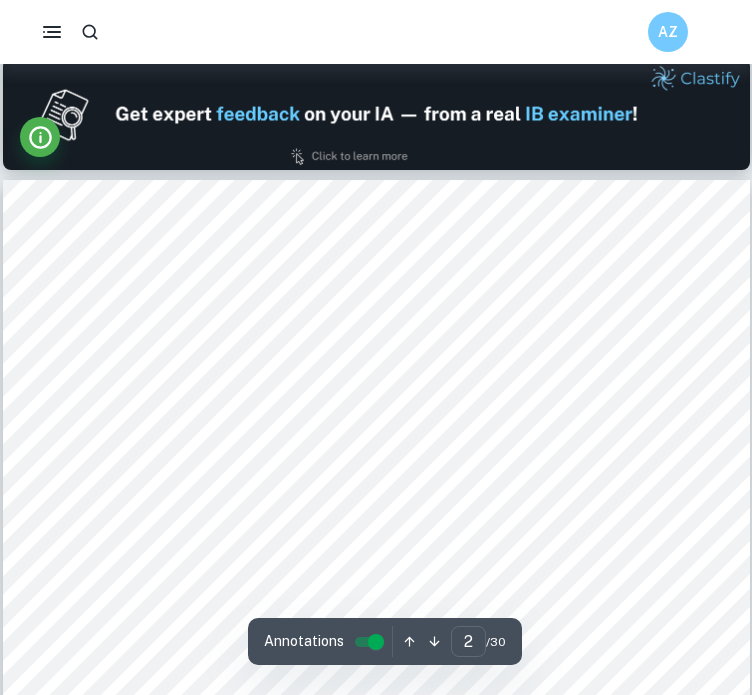 scroll, scrollTop: 1000, scrollLeft: 0, axis: vertical 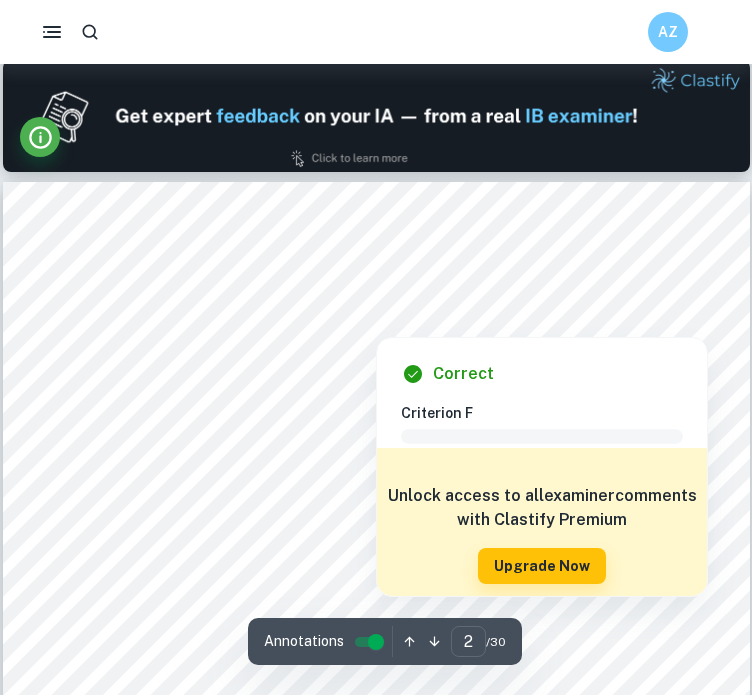 click at bounding box center (376, 323) 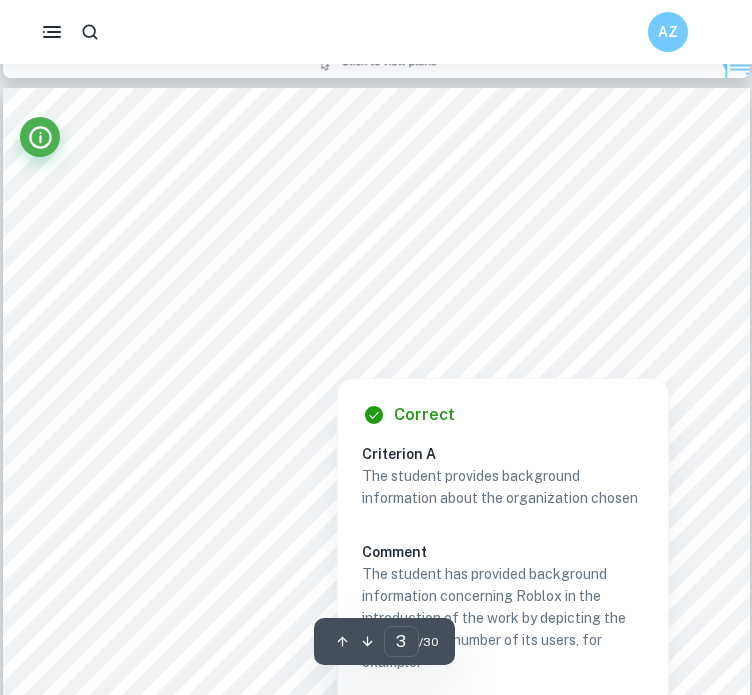scroll, scrollTop: 2339, scrollLeft: 0, axis: vertical 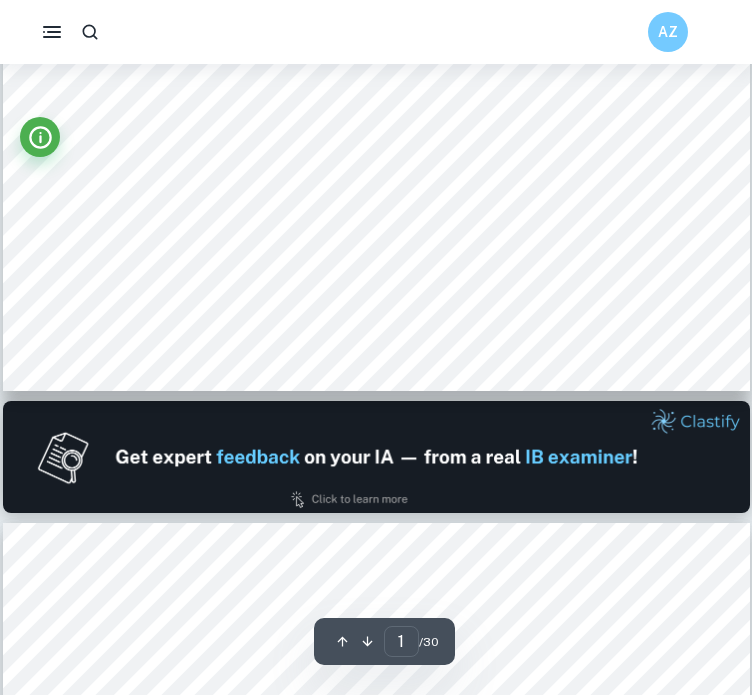 type on "2" 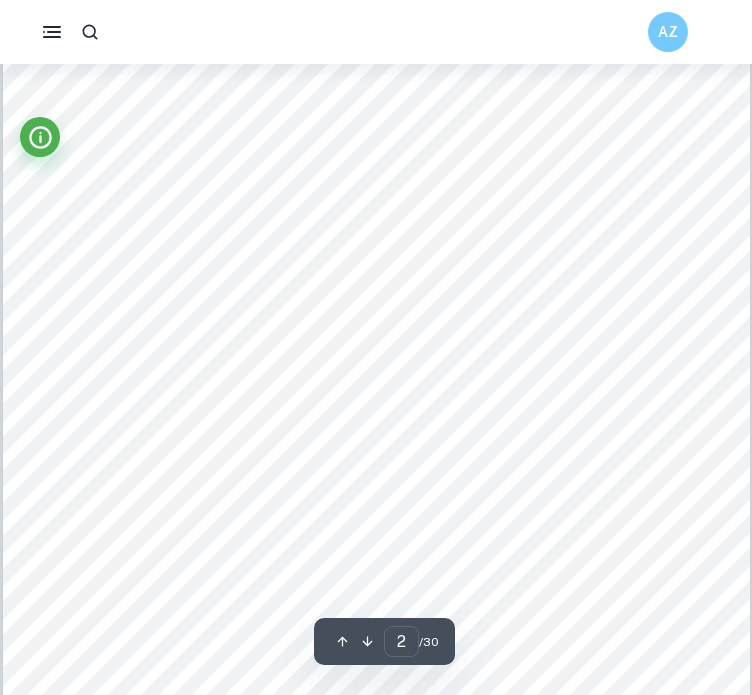 scroll, scrollTop: 1204, scrollLeft: 0, axis: vertical 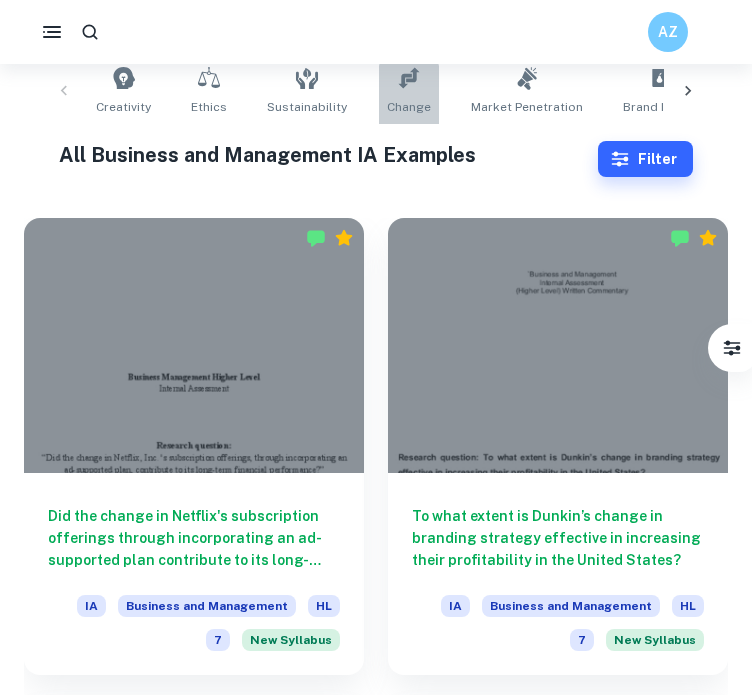 drag, startPoint x: 0, startPoint y: 0, endPoint x: 418, endPoint y: 108, distance: 431.72678 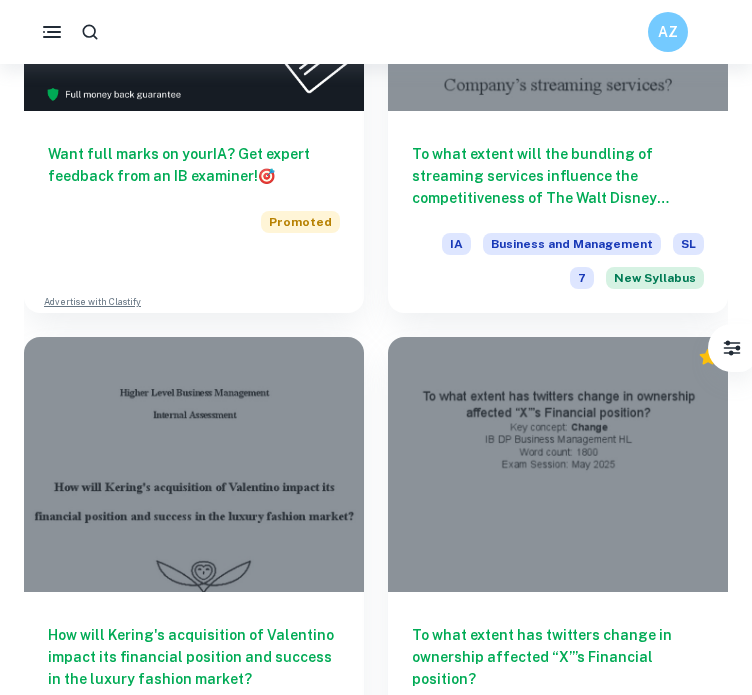 scroll, scrollTop: 1180, scrollLeft: 0, axis: vertical 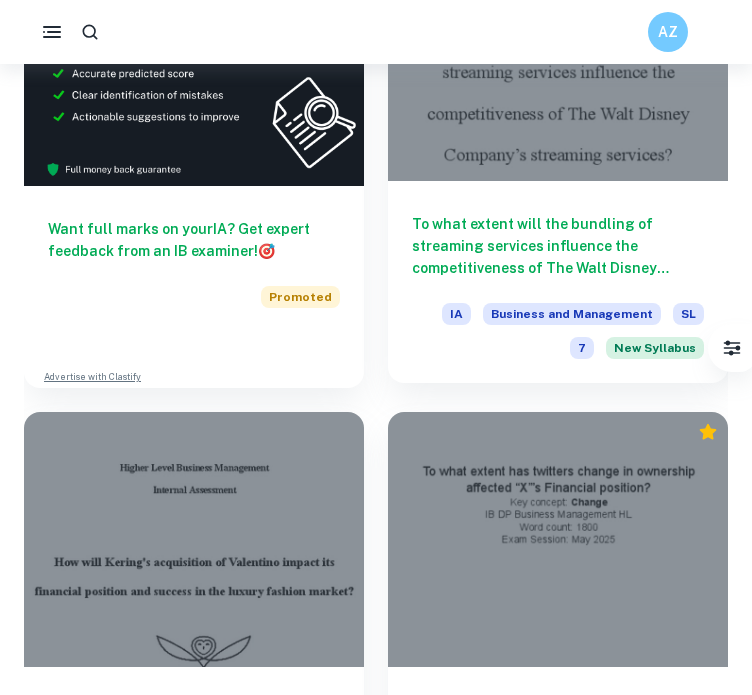 click on "To what extent will the bundling of streaming services influence the competitiveness of The Walt Disney Company’s streaming services?" at bounding box center (558, 246) 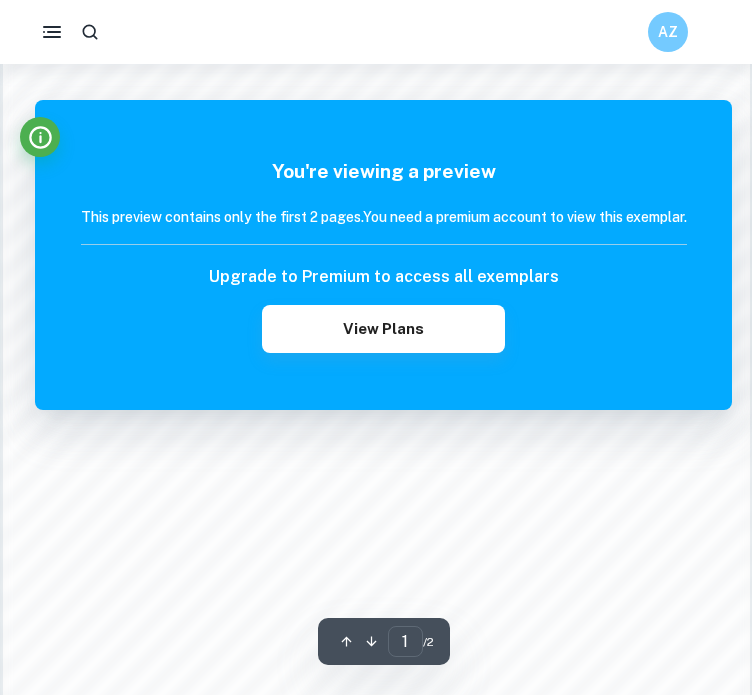 scroll, scrollTop: 1080, scrollLeft: 0, axis: vertical 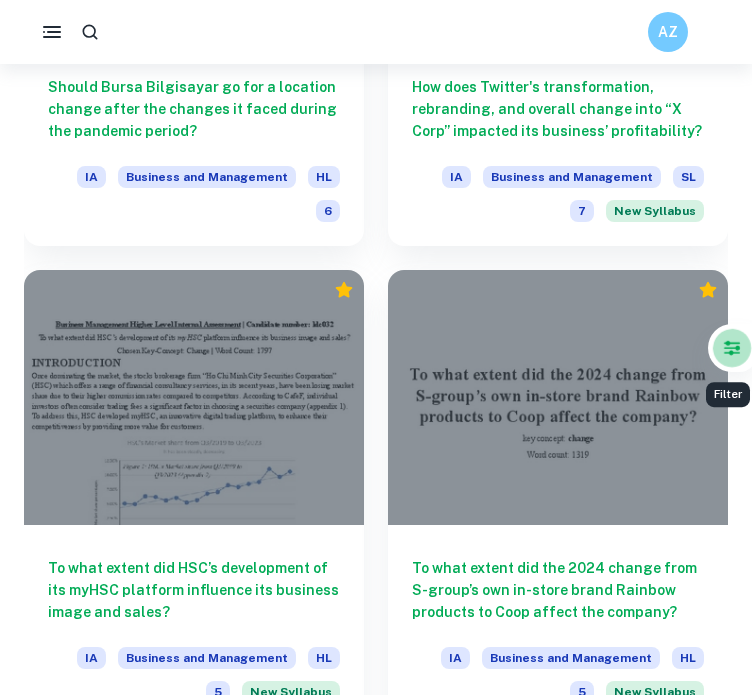 click at bounding box center [732, 347] 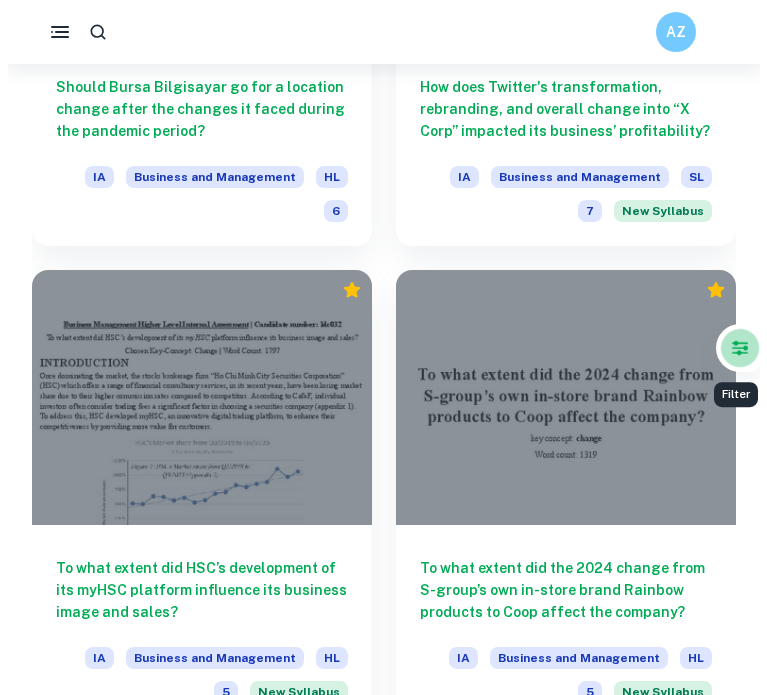scroll, scrollTop: 0, scrollLeft: 0, axis: both 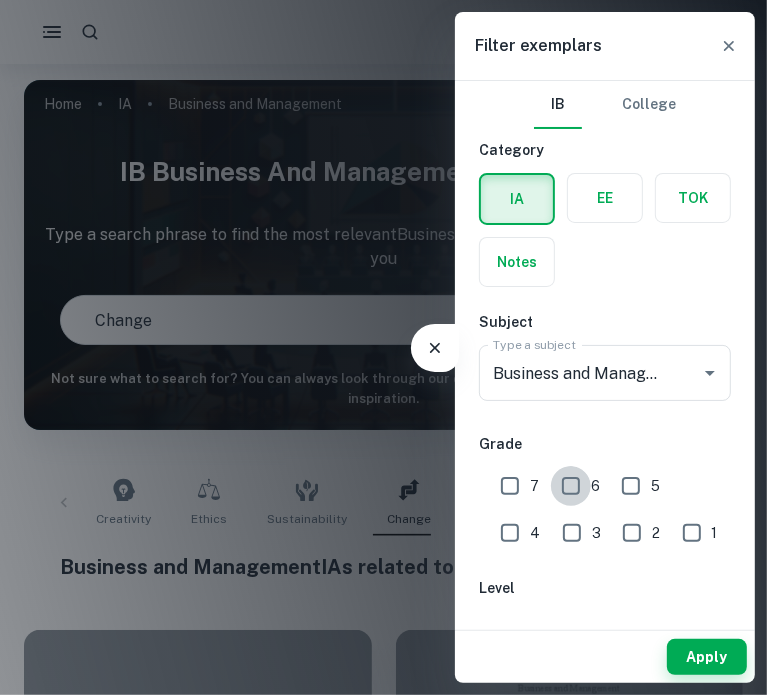 click on "6" at bounding box center [571, 486] 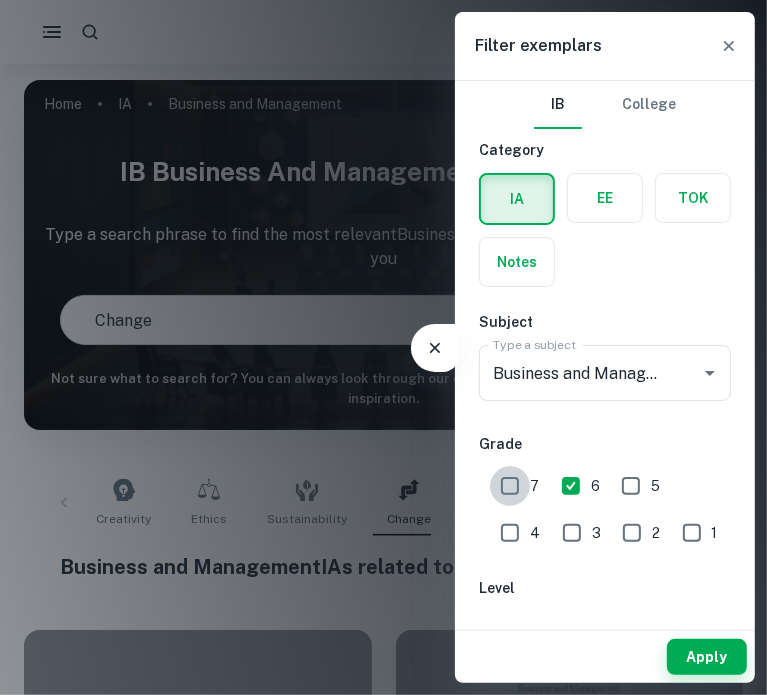 click on "7" at bounding box center (510, 486) 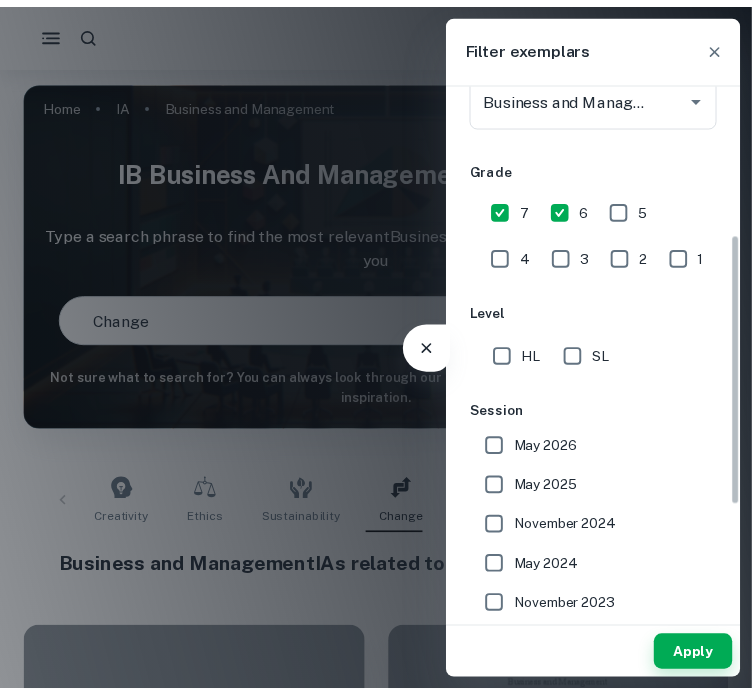 scroll, scrollTop: 298, scrollLeft: 0, axis: vertical 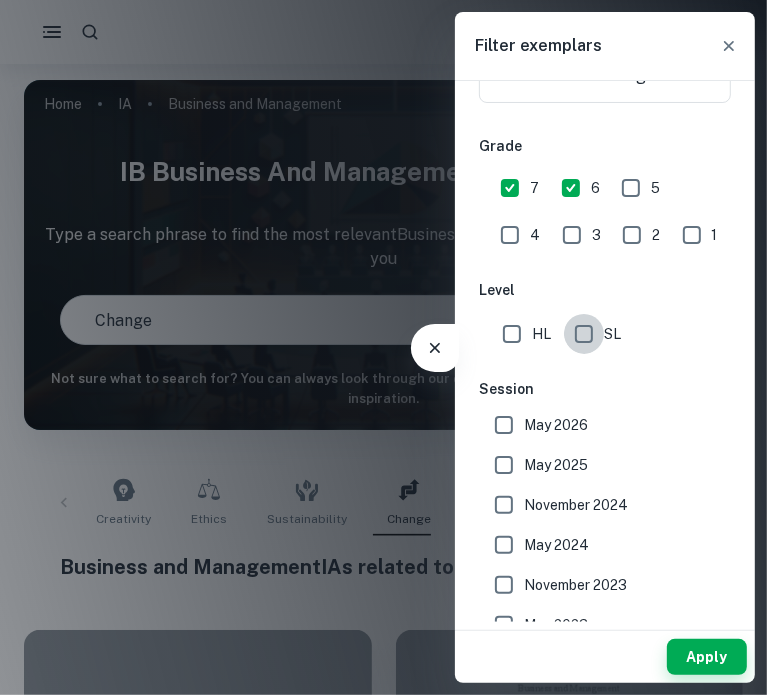 click on "SL" at bounding box center (584, 334) 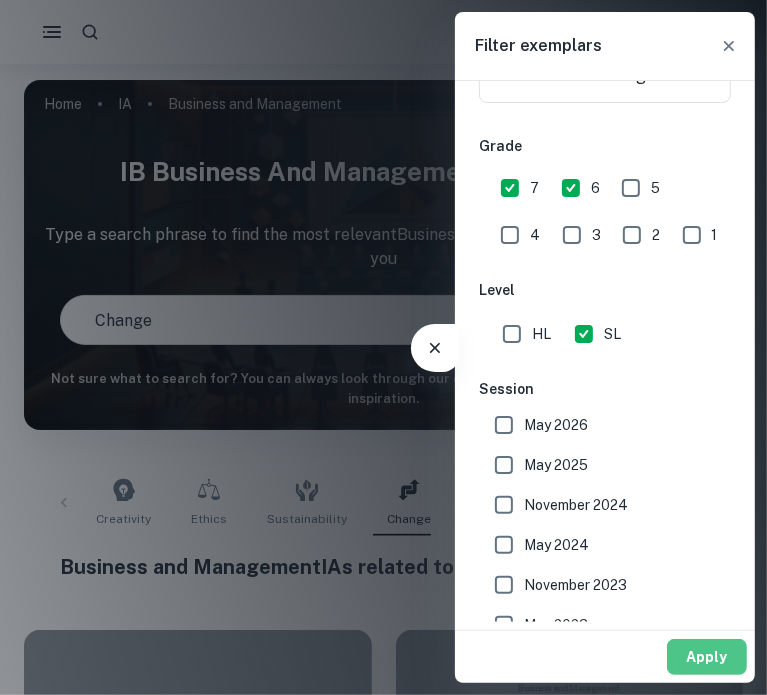 click on "Apply" at bounding box center [707, 657] 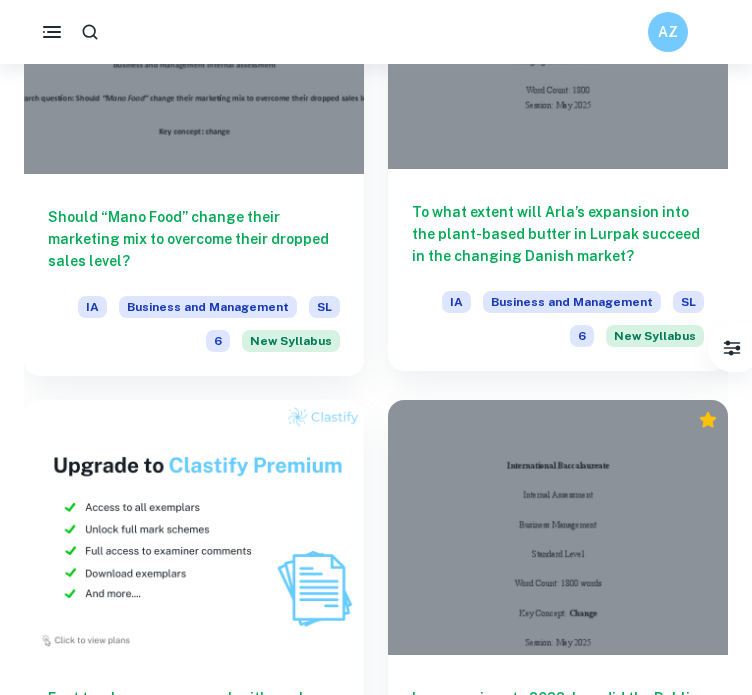 scroll, scrollTop: 1672, scrollLeft: 0, axis: vertical 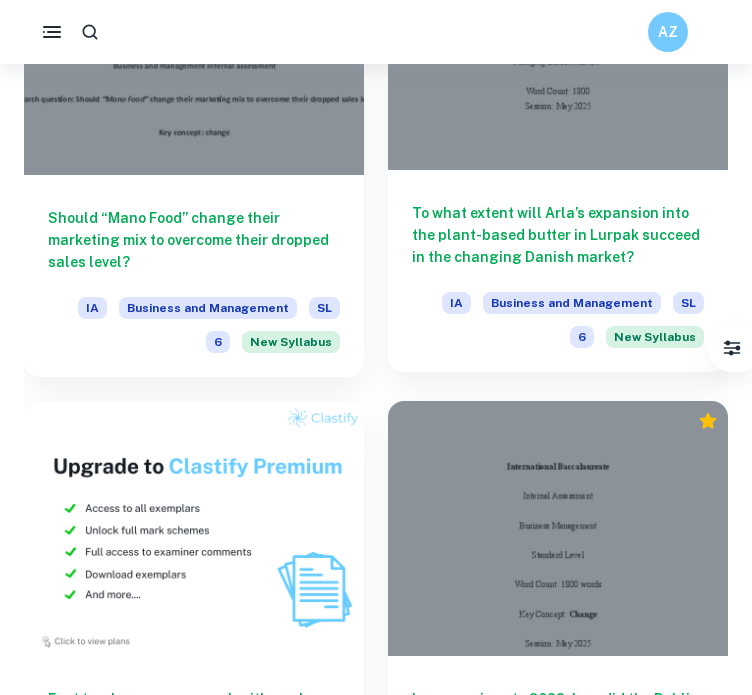 click on "To what extent will Arla’s expansion into the plant-based butter in Lurpak succeed in the changing Danish market?" at bounding box center (558, 235) 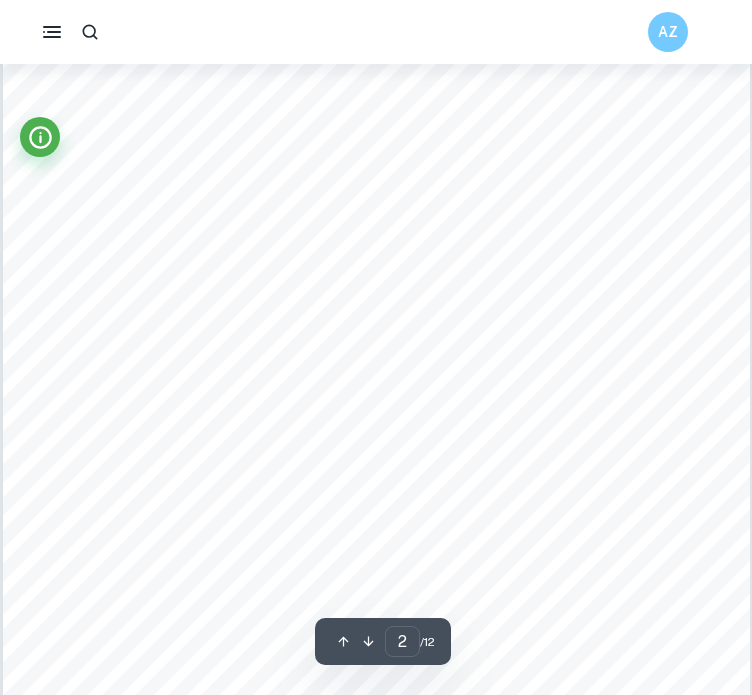 scroll, scrollTop: 1303, scrollLeft: 0, axis: vertical 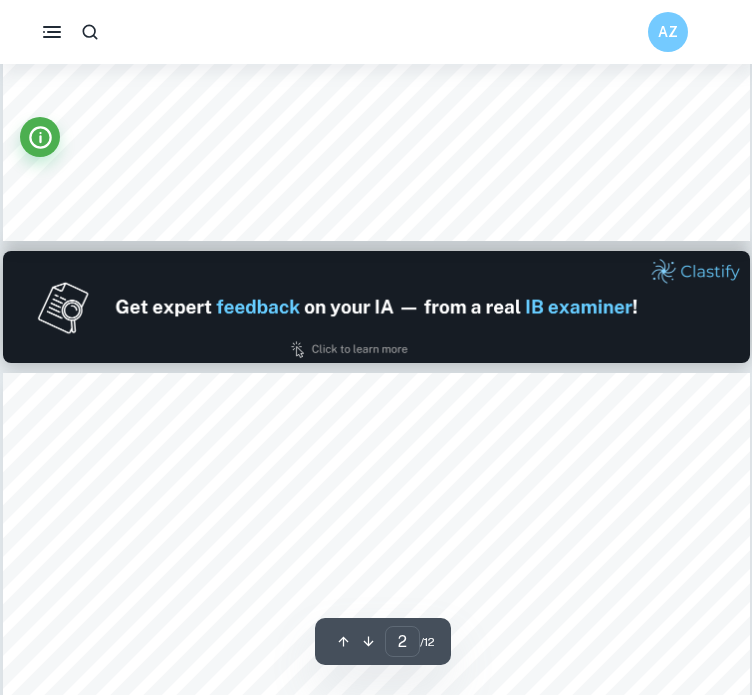 type on "1" 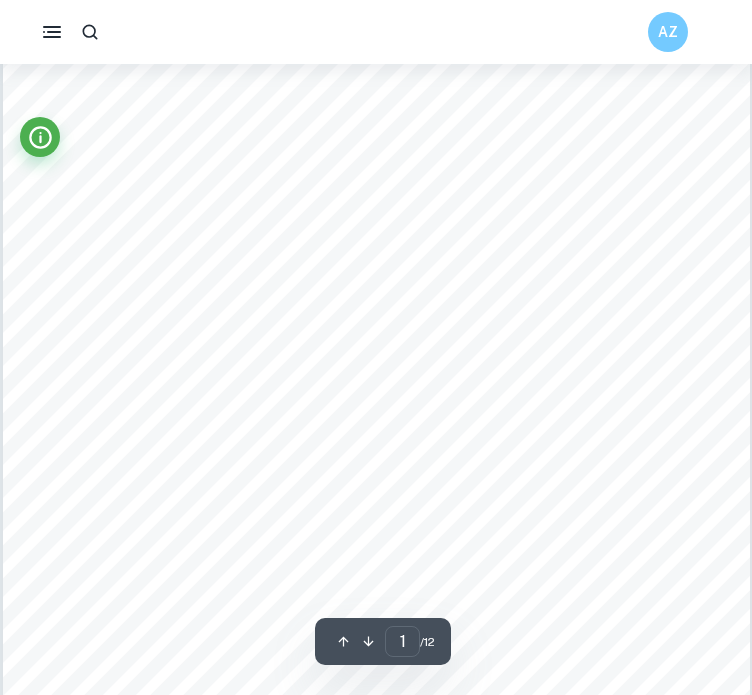scroll, scrollTop: 183, scrollLeft: 0, axis: vertical 